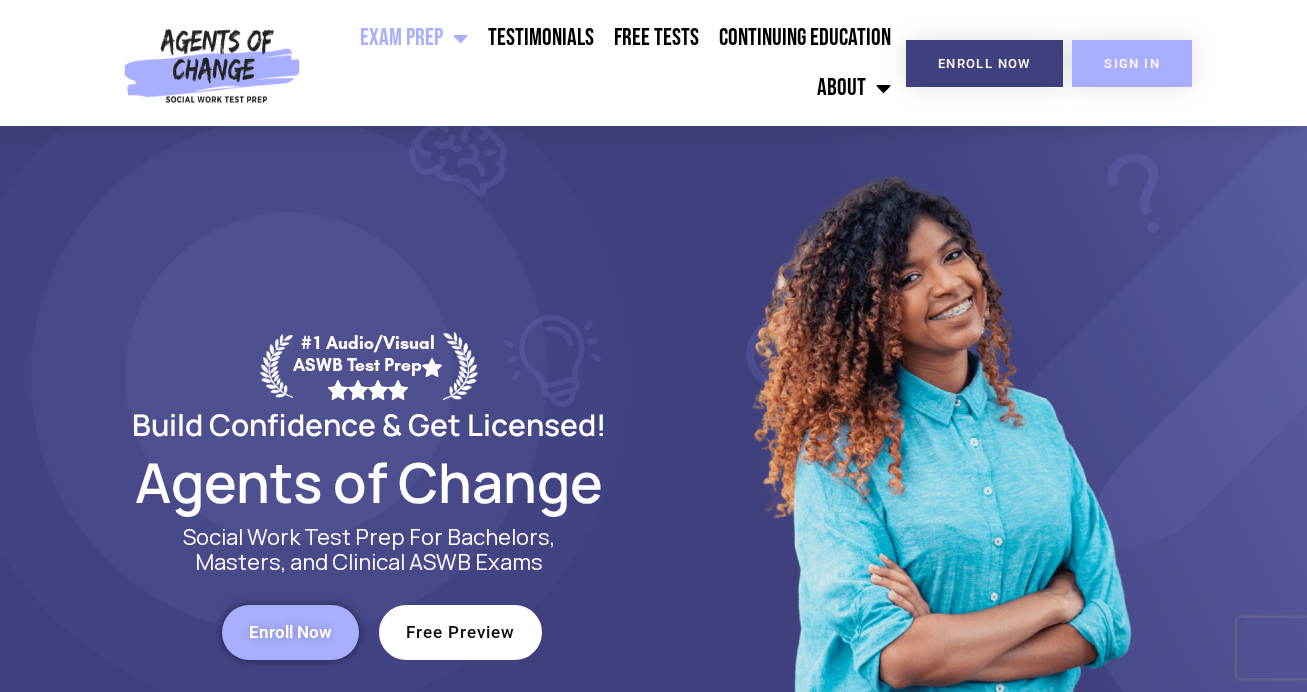 scroll, scrollTop: 0, scrollLeft: 0, axis: both 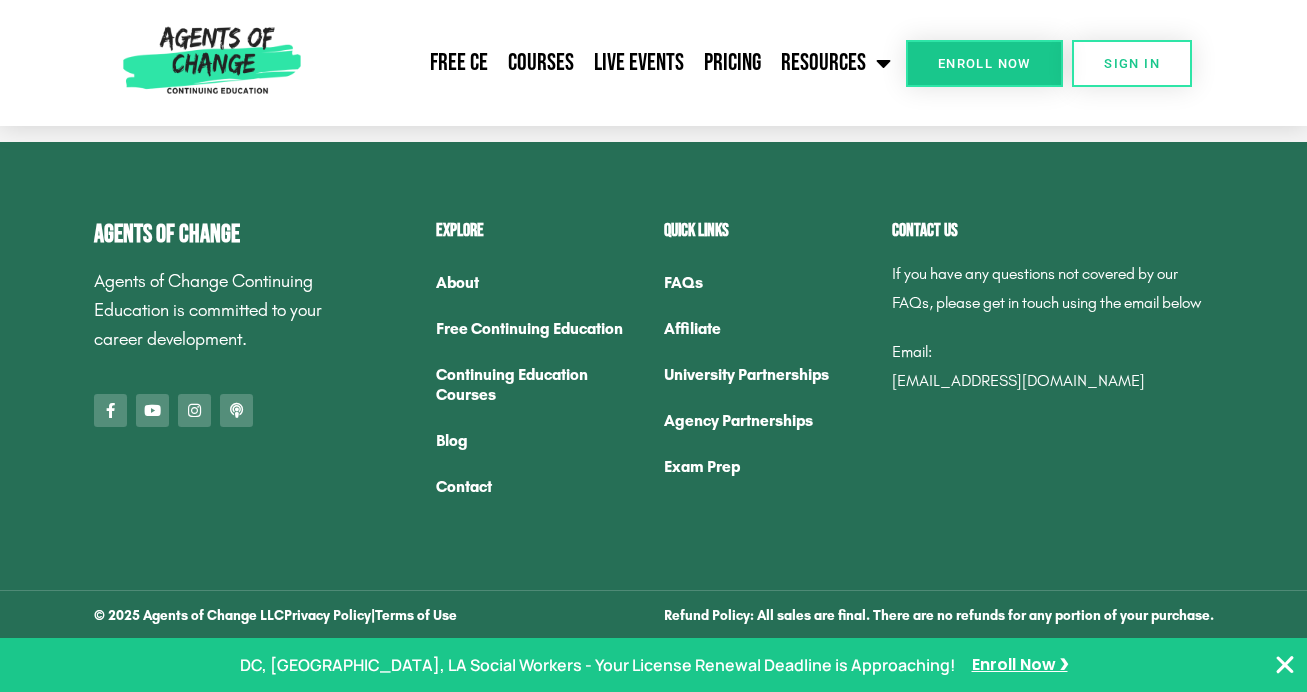 click on "Continuing Education Courses" 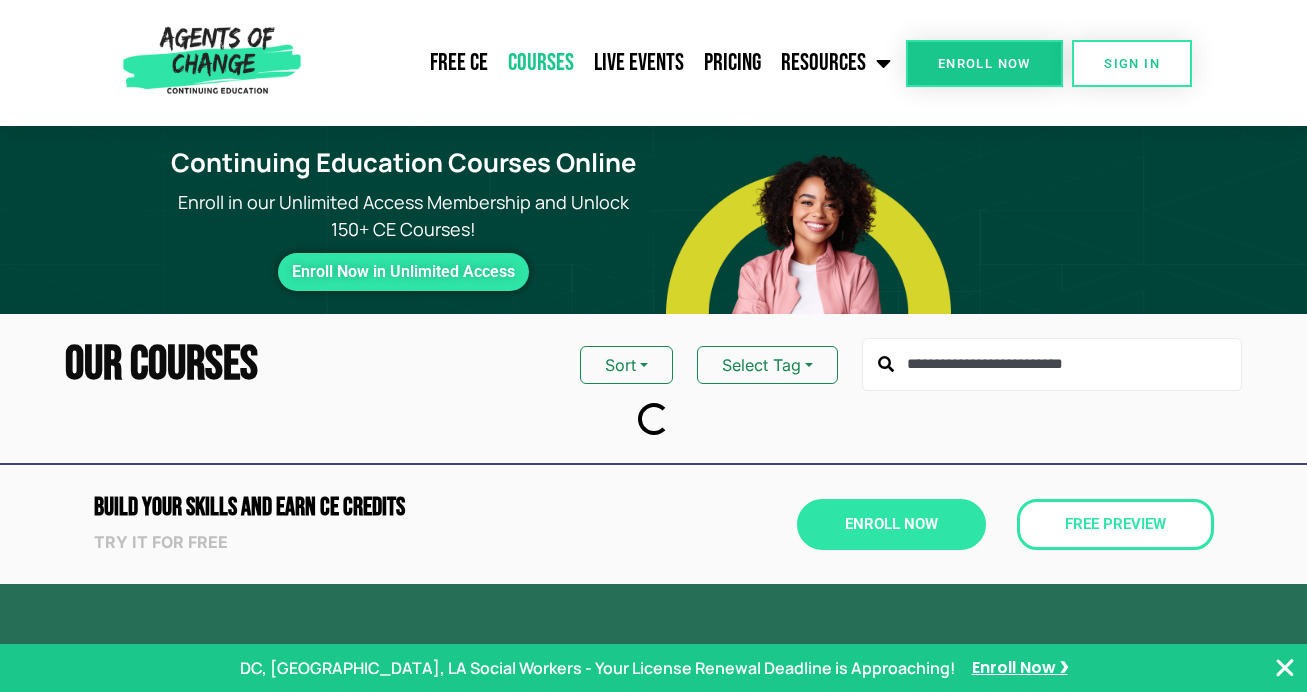 scroll, scrollTop: 0, scrollLeft: 0, axis: both 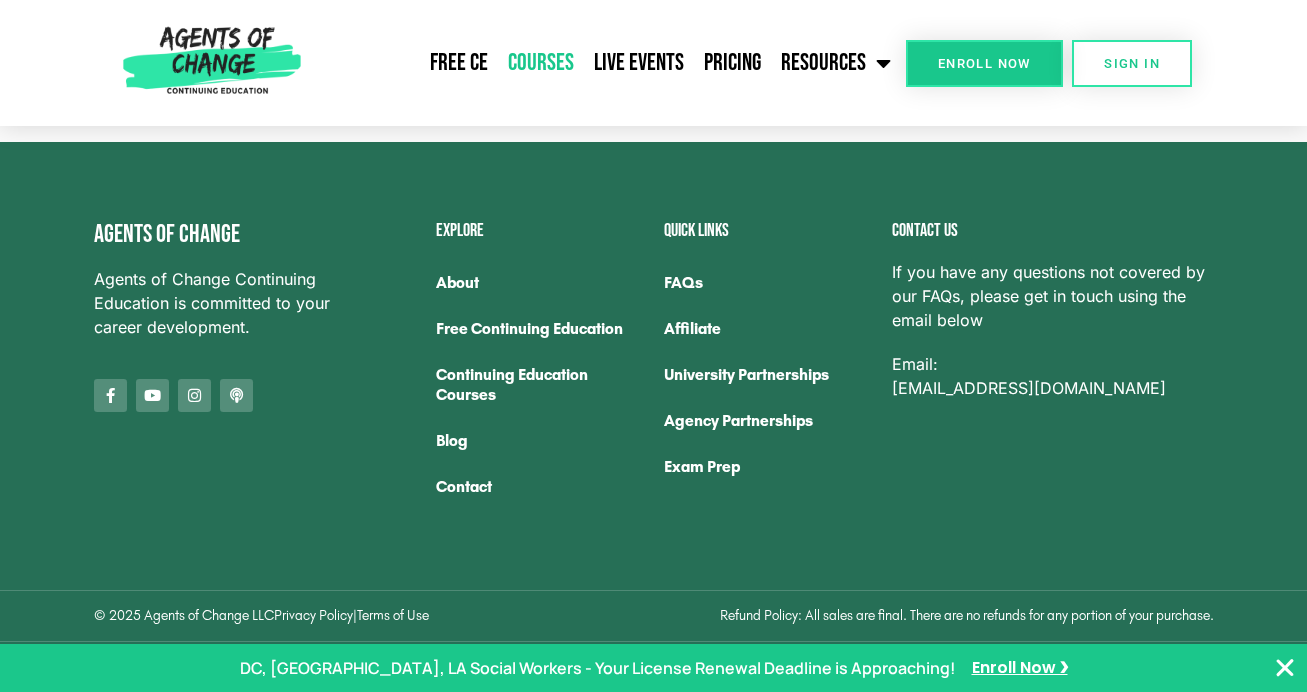 click on "Free Continuing Education" 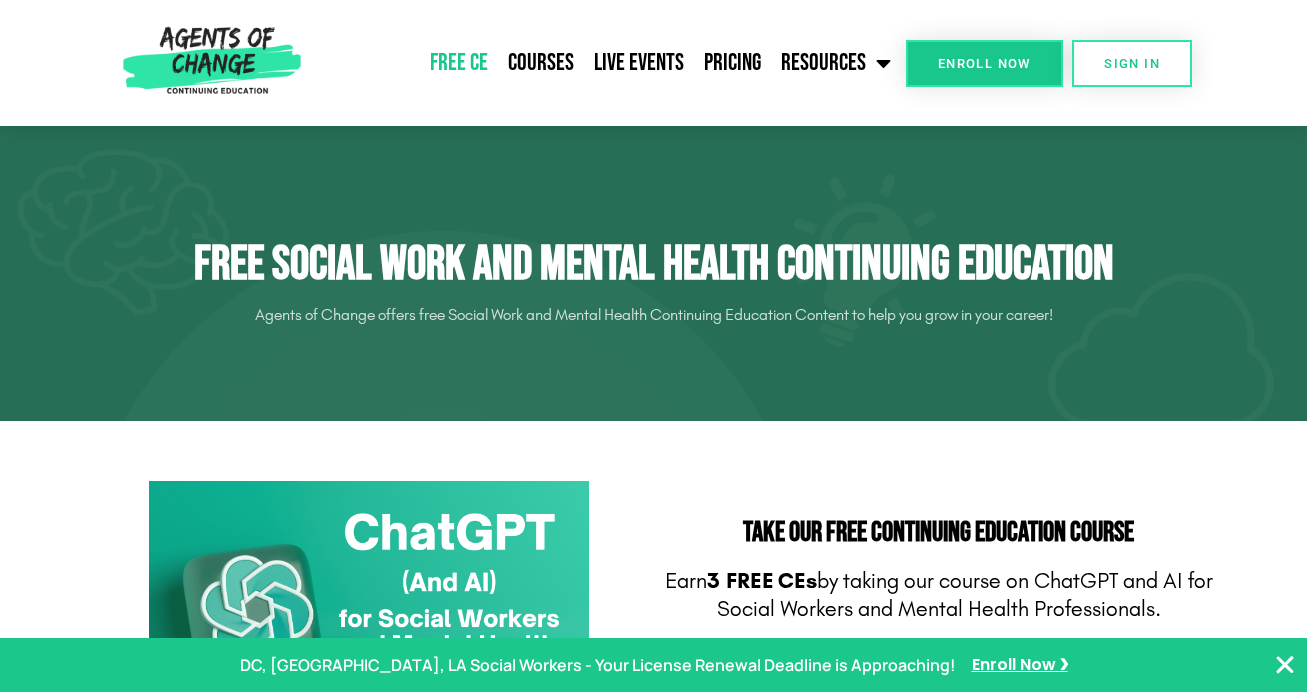 scroll, scrollTop: 0, scrollLeft: 0, axis: both 